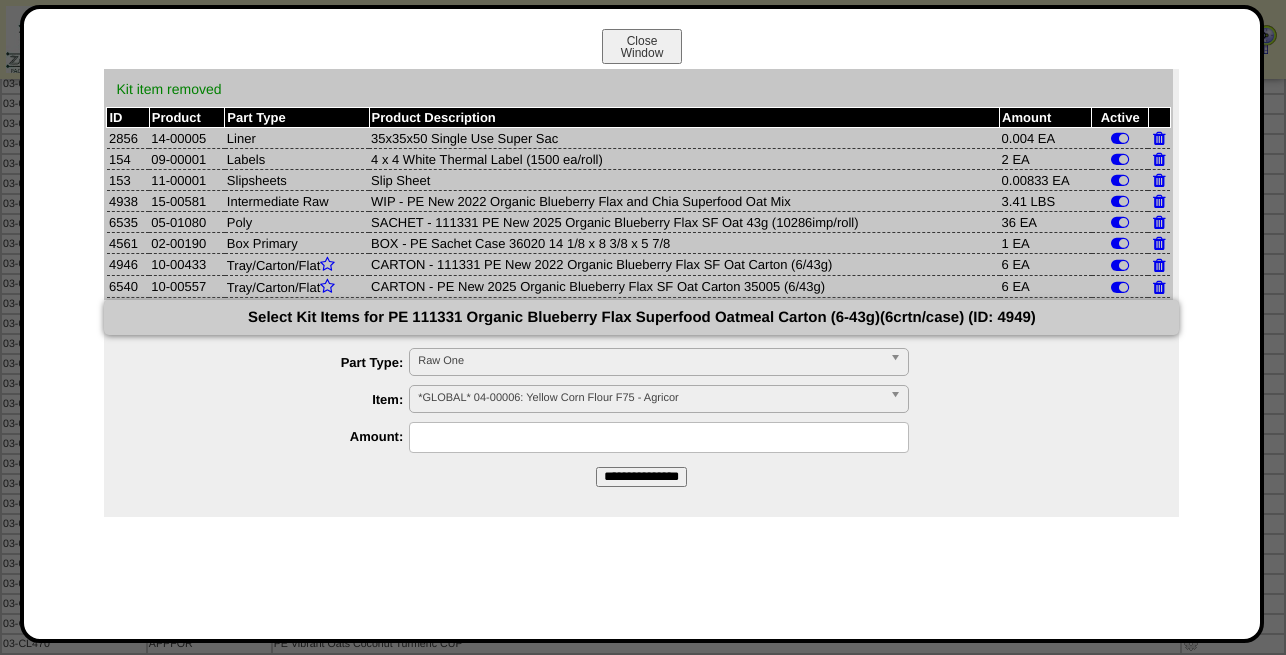 scroll, scrollTop: 714, scrollLeft: 0, axis: vertical 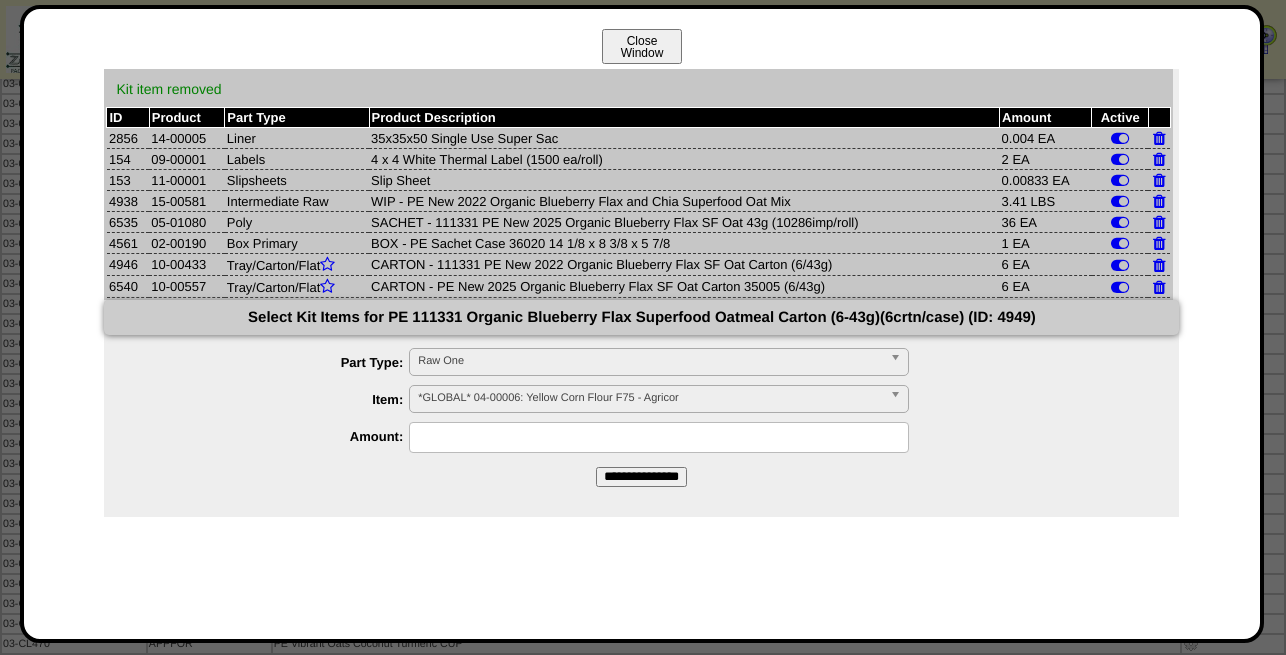click on "Close Window" at bounding box center [642, 46] 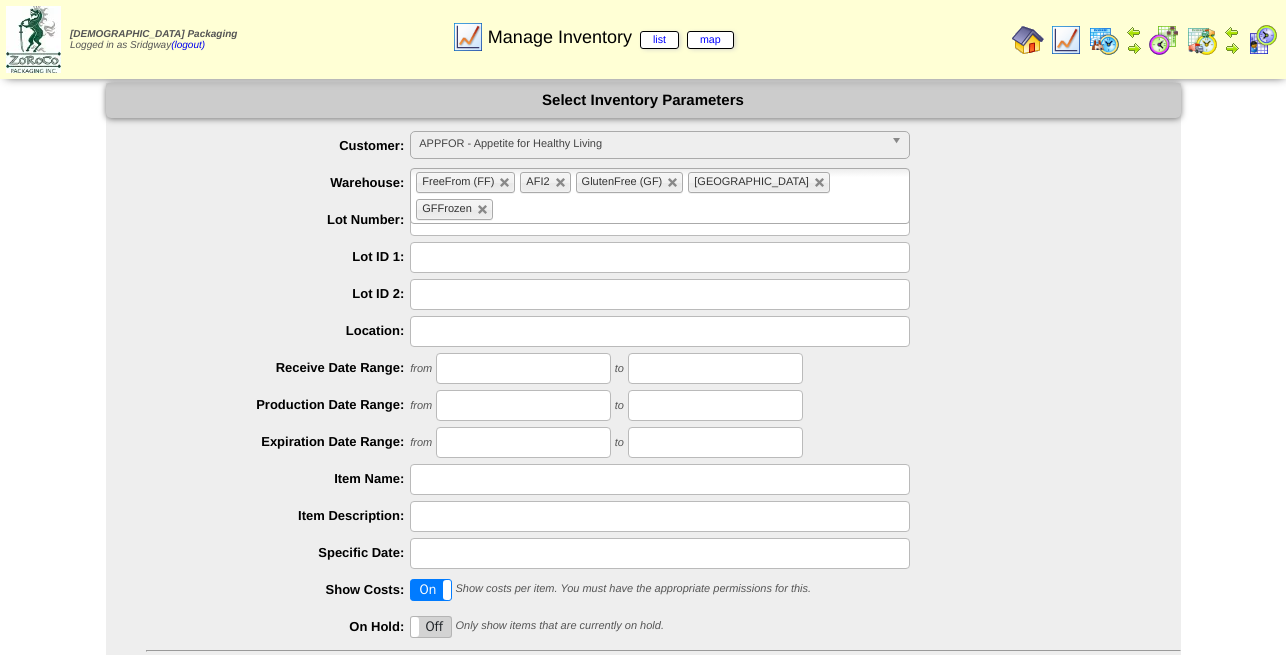 scroll, scrollTop: 182, scrollLeft: 0, axis: vertical 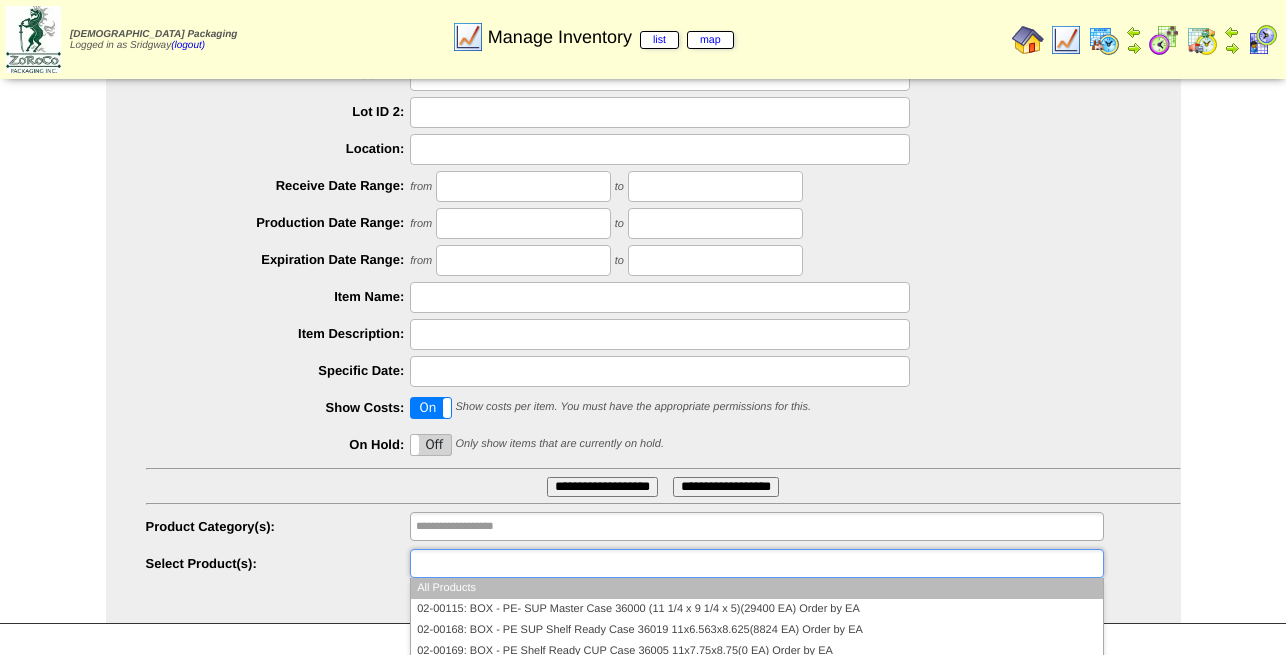click at bounding box center (756, 563) 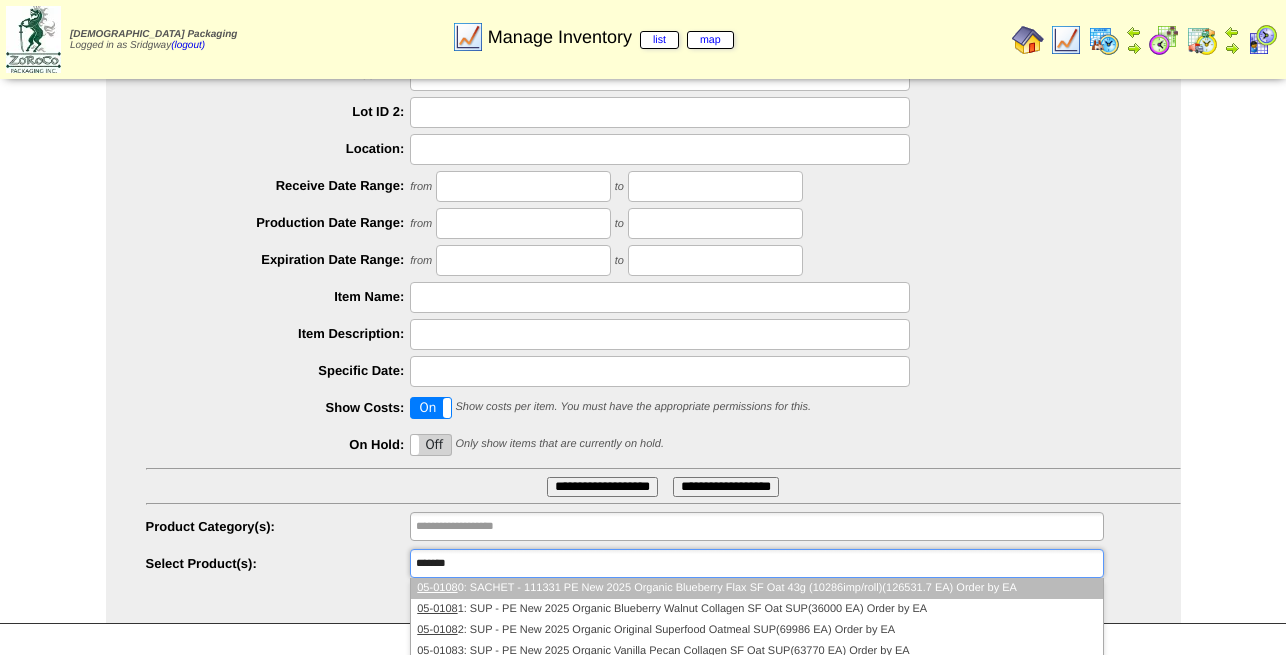 type on "**********" 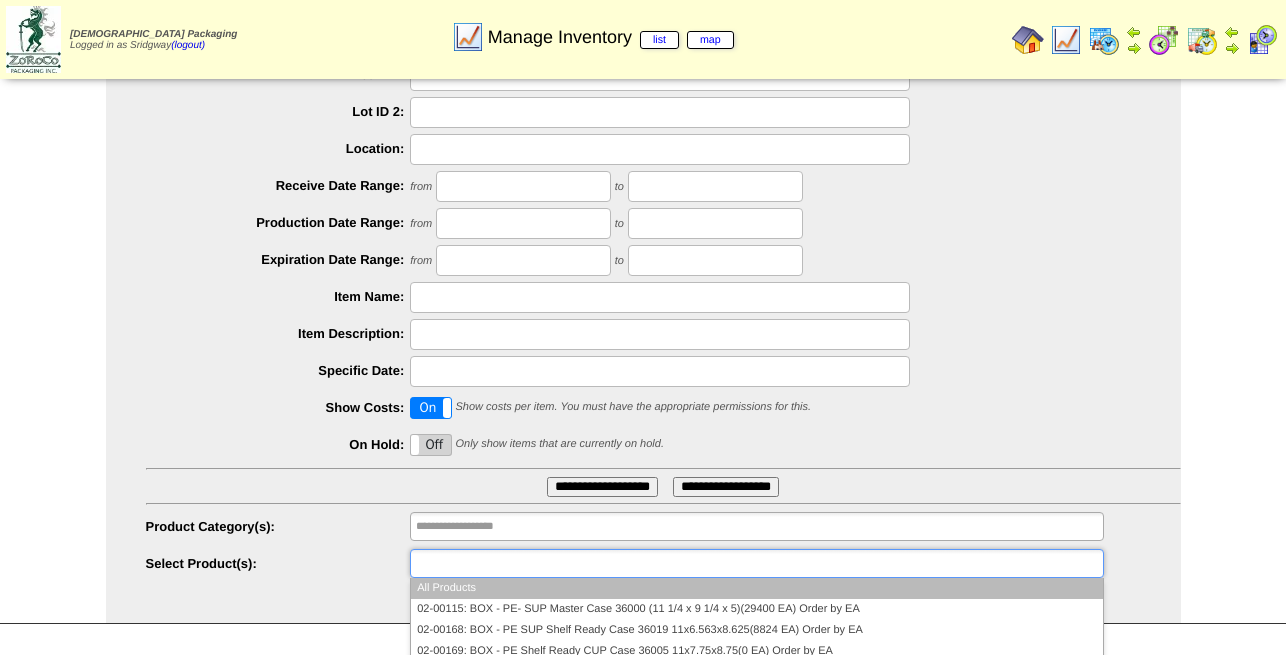 click at bounding box center [480, 563] 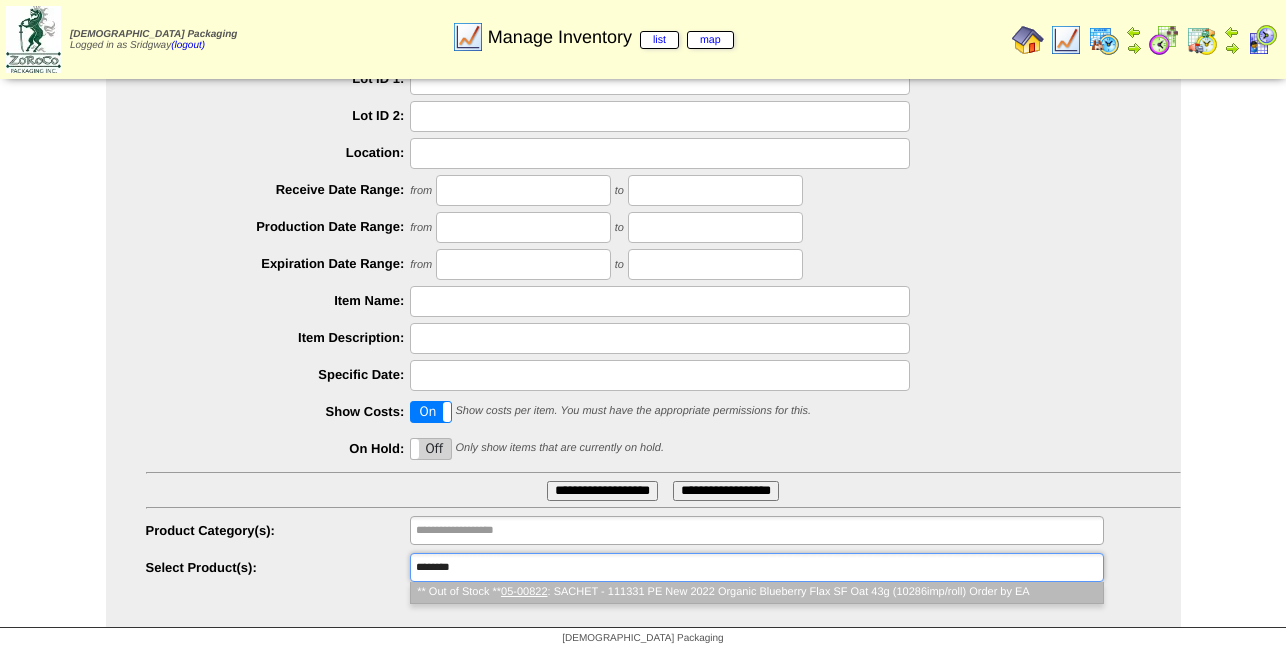 type on "********" 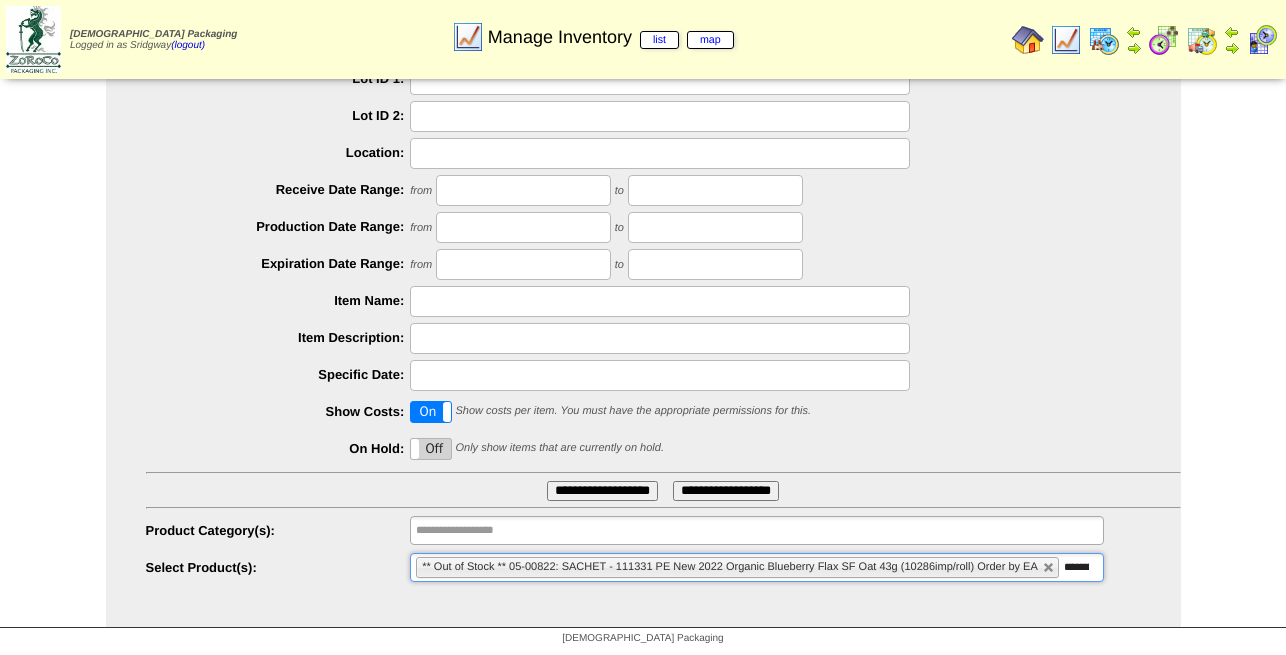 type 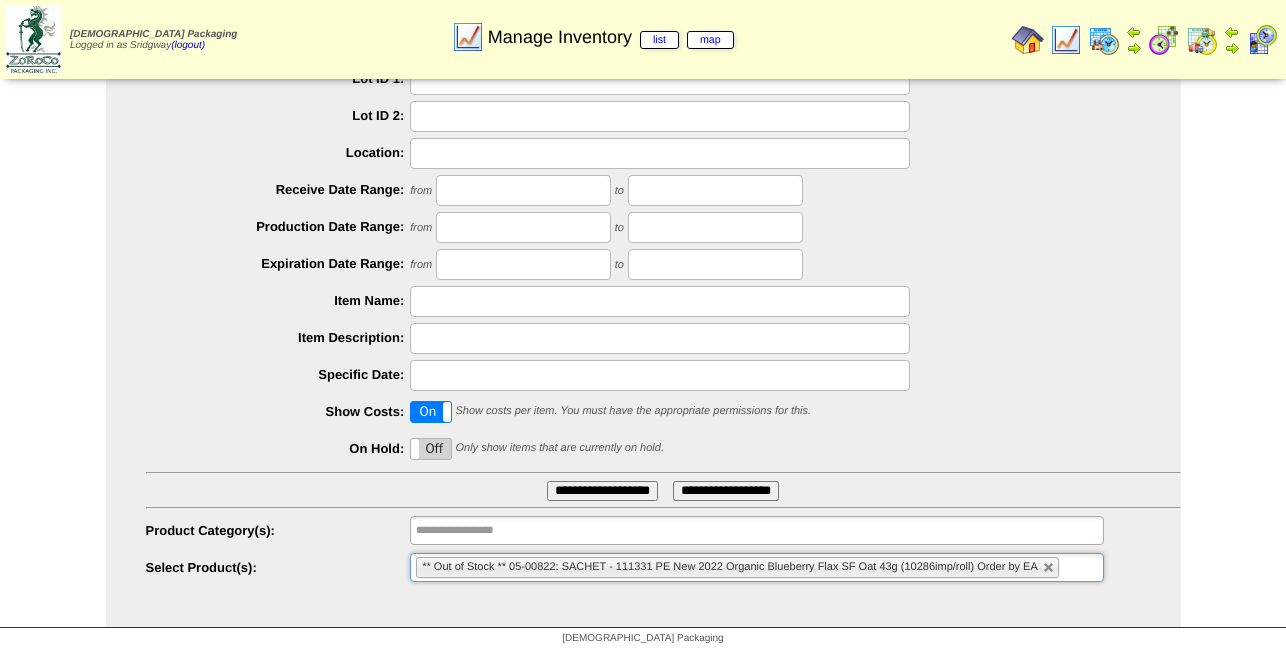 click on "** Out of Stock ** 05-00822: SACHET - 111331 PE New 2022 Organic Blueberry Flax SF Oat 43g (10286imp/roll) Order by EA" at bounding box center (729, 567) 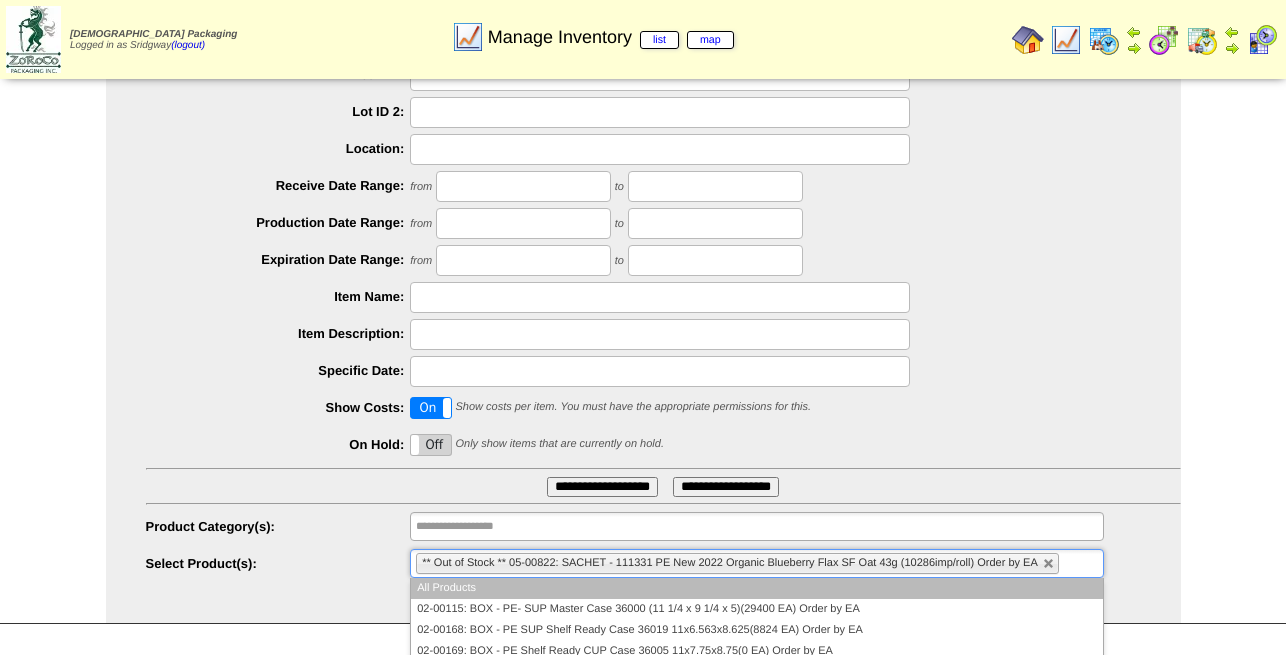 drag, startPoint x: 511, startPoint y: 564, endPoint x: 668, endPoint y: 578, distance: 157.62297 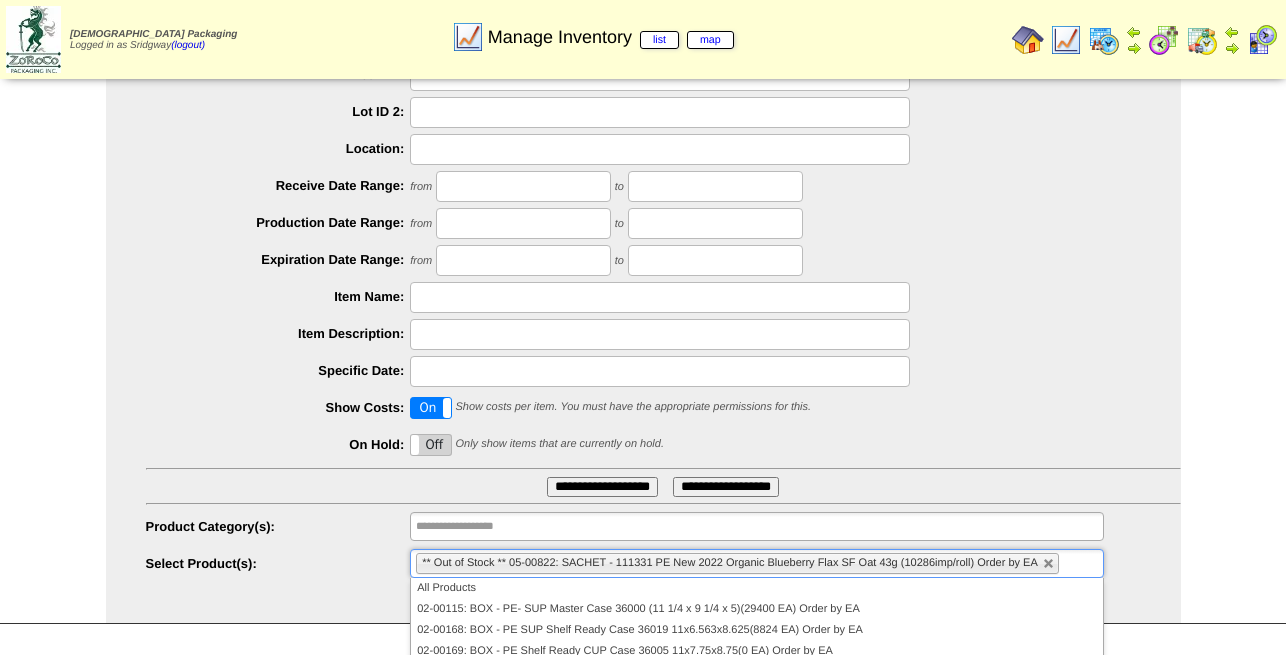 click on "** Out of Stock ** 05-00822: SACHET - 111331 PE New 2022 Organic Blueberry Flax SF Oat 43g (10286imp/roll) Order by EA" at bounding box center [729, 563] 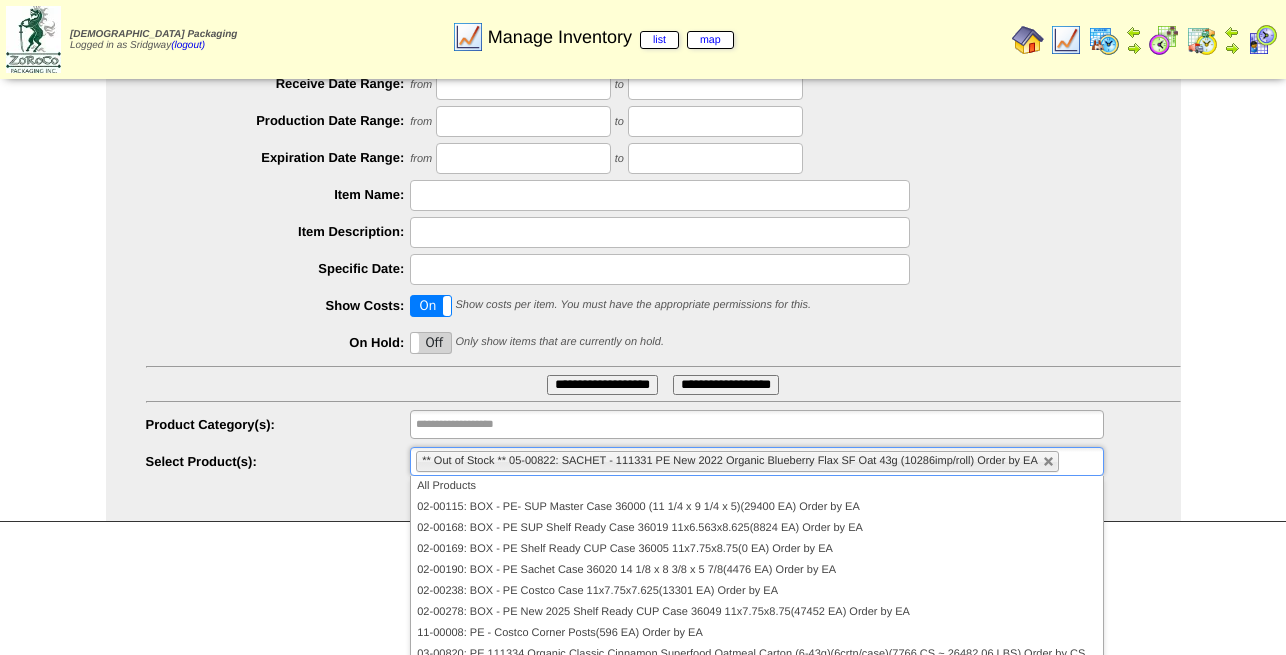 click at bounding box center [1028, 40] 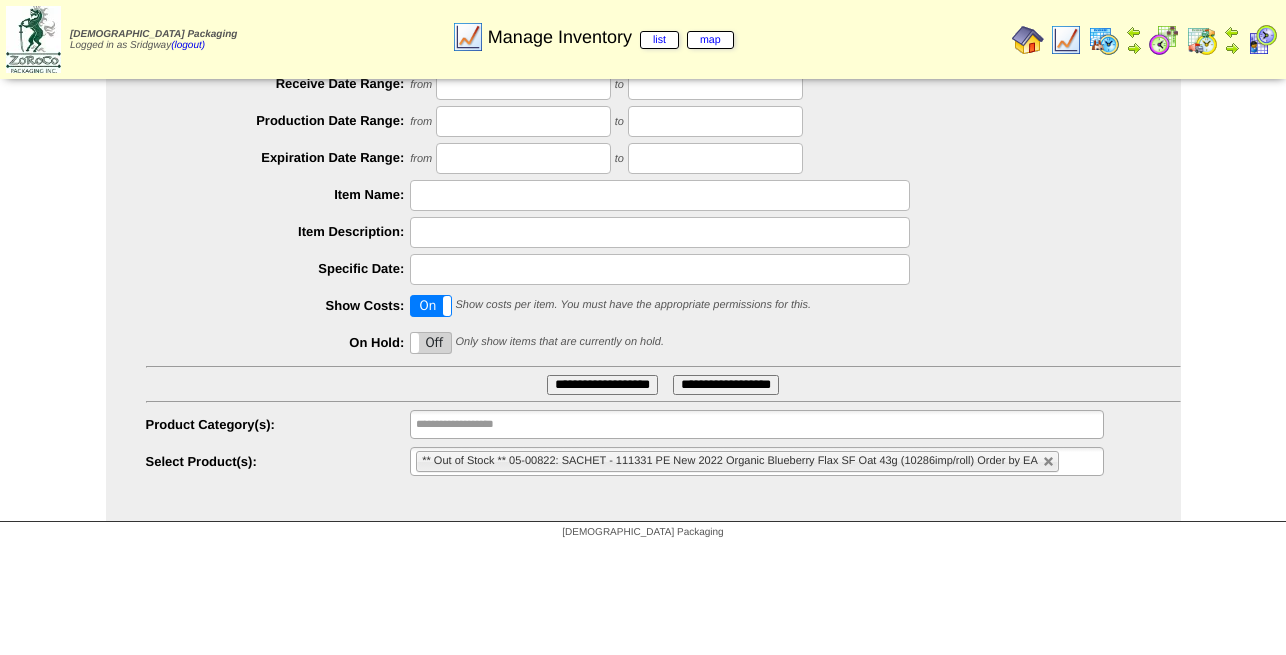 scroll, scrollTop: 182, scrollLeft: 0, axis: vertical 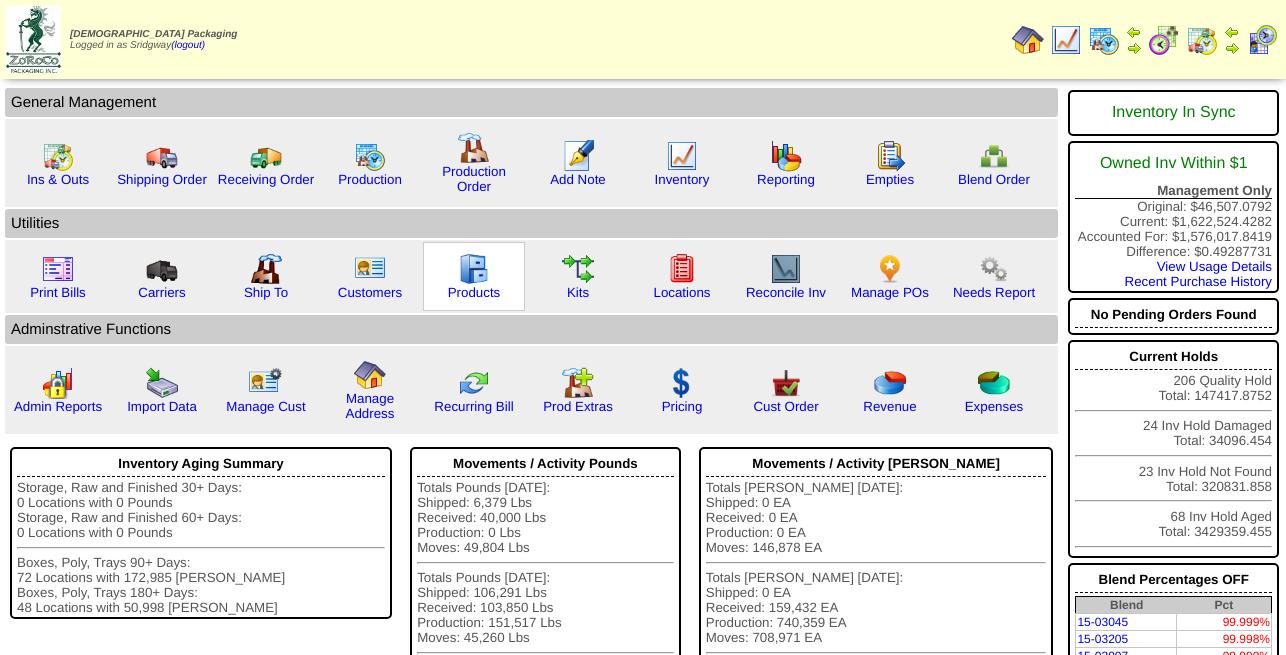 click at bounding box center (474, 269) 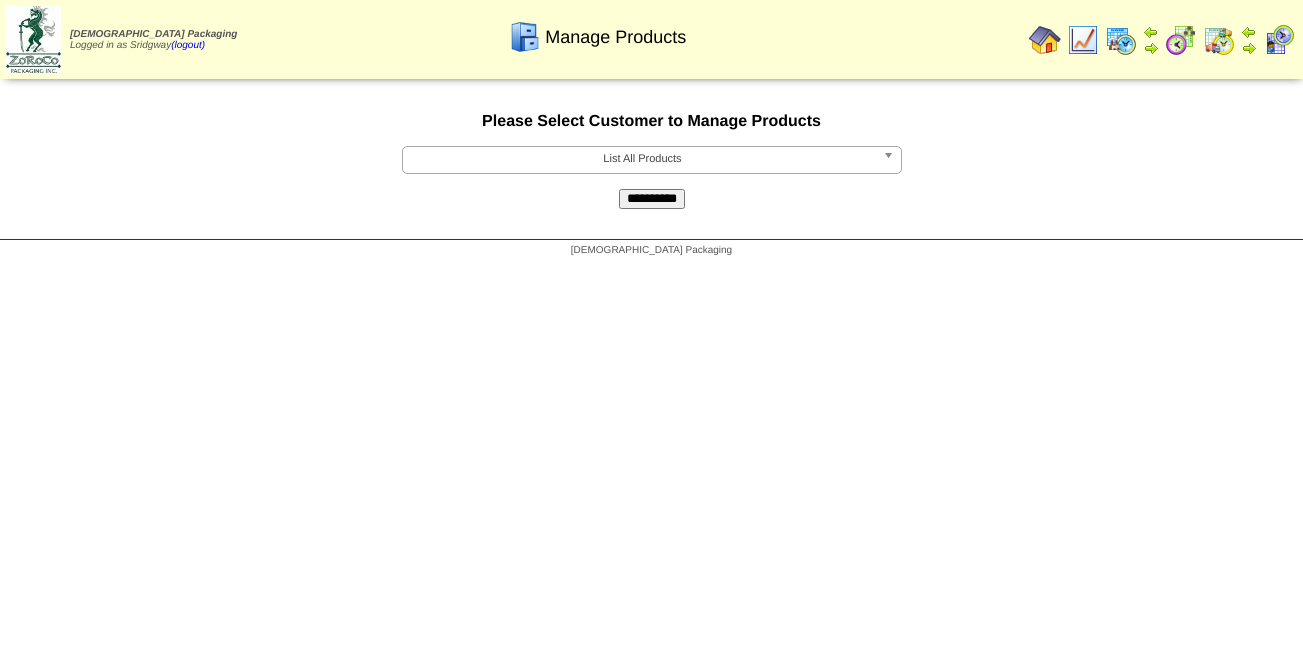 scroll, scrollTop: 0, scrollLeft: 0, axis: both 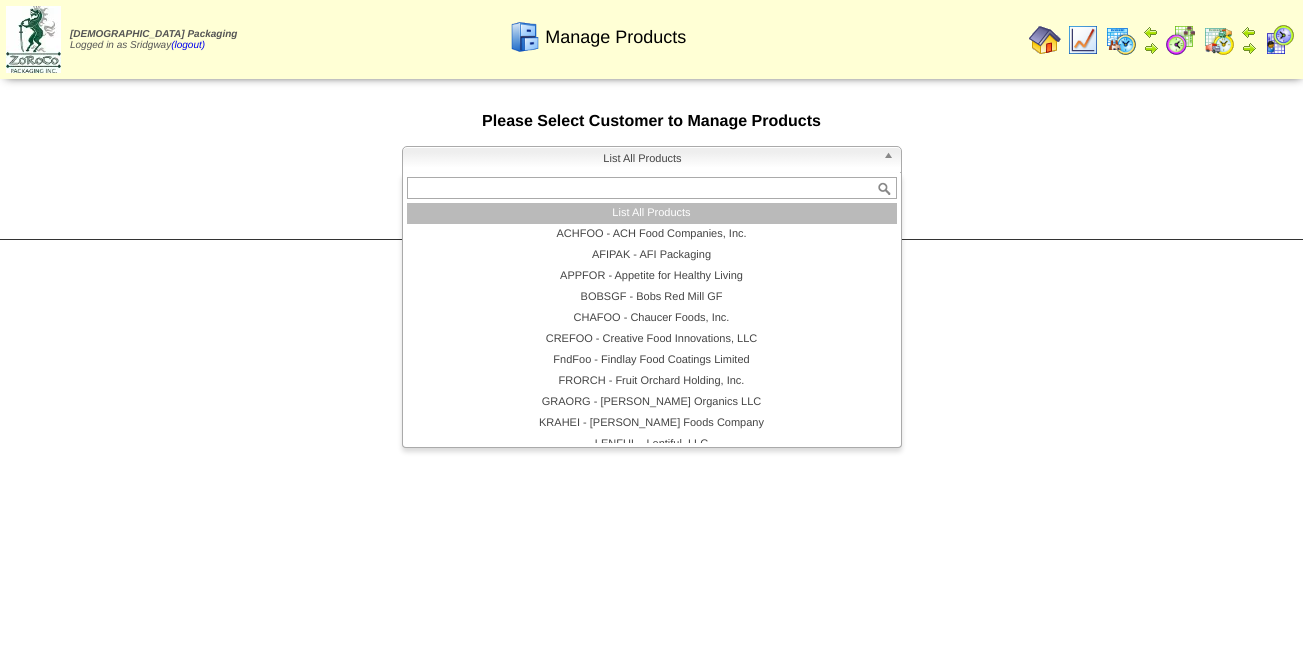click on "List All Products" at bounding box center (643, 159) 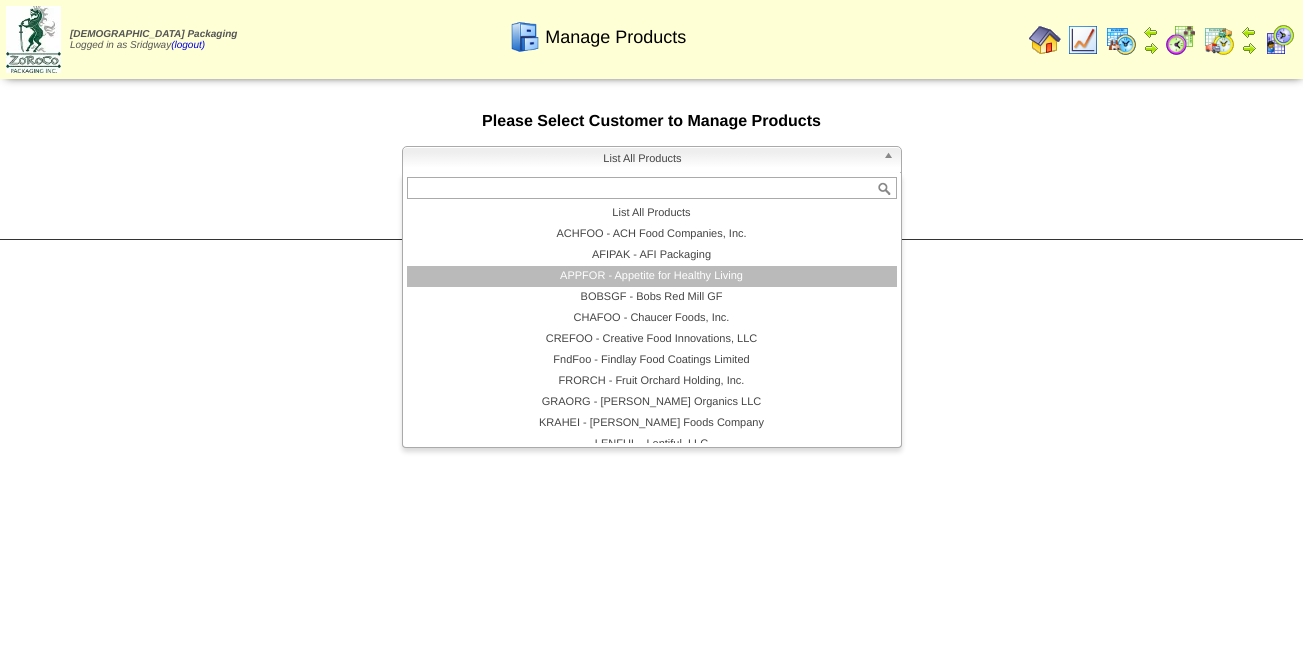 click on "APPFOR - Appetite for Healthy Living" at bounding box center (652, 276) 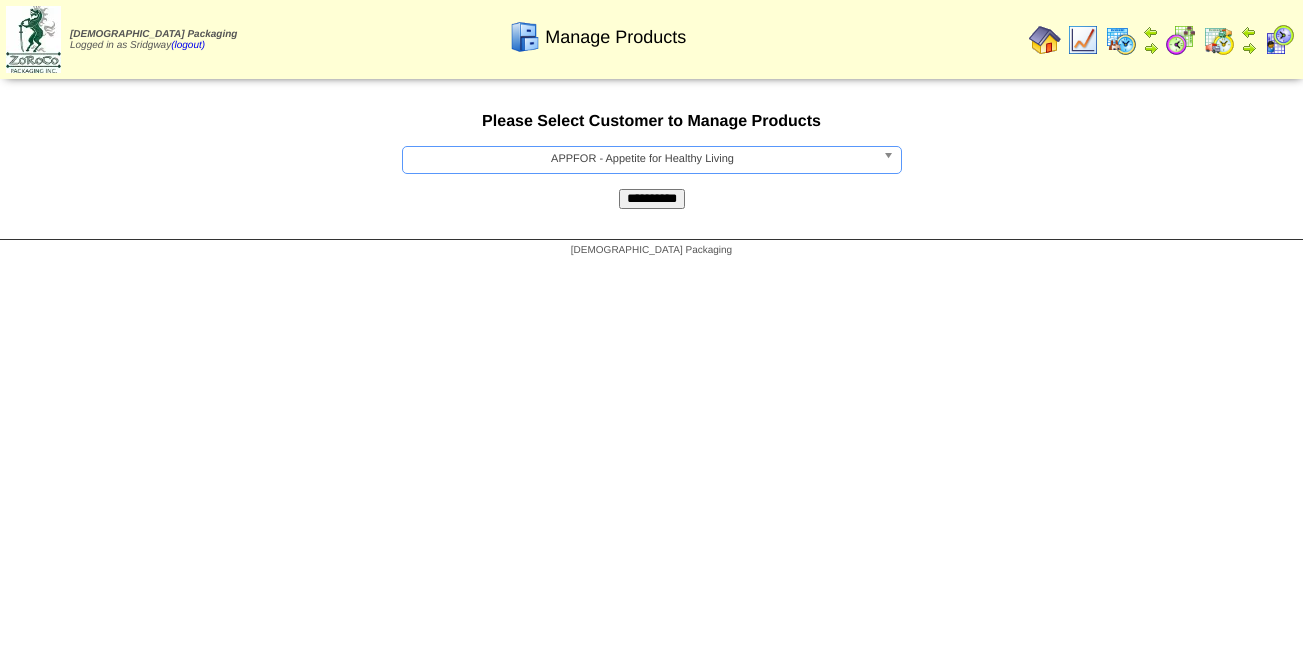 click on "**********" at bounding box center (652, 199) 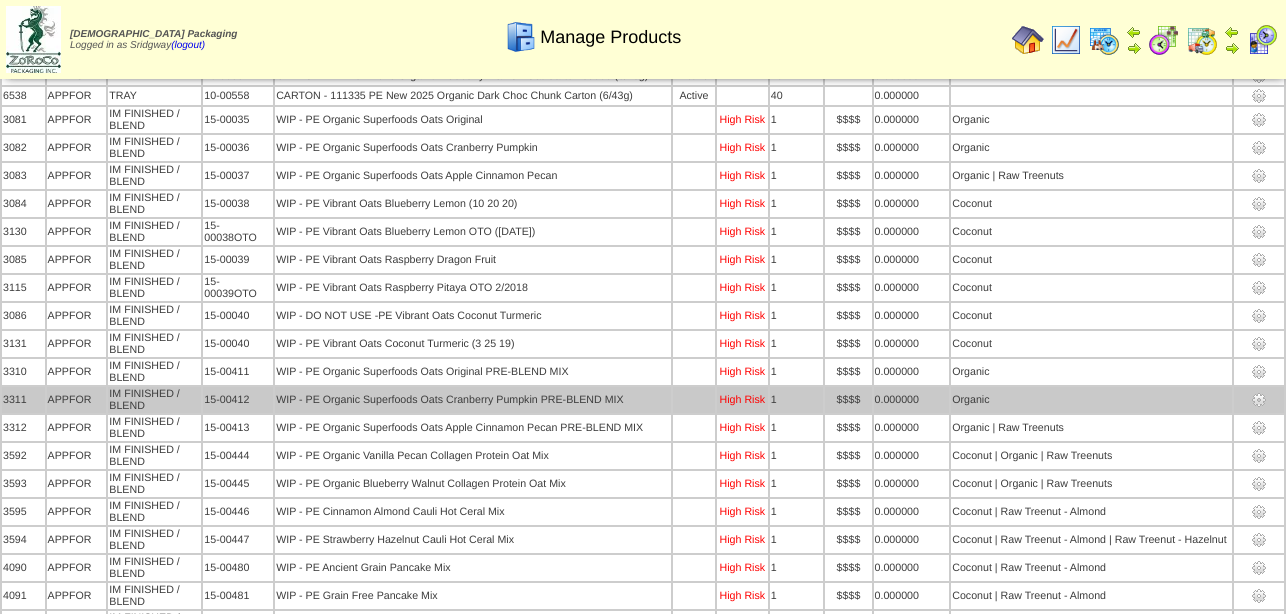 scroll, scrollTop: 2249, scrollLeft: 0, axis: vertical 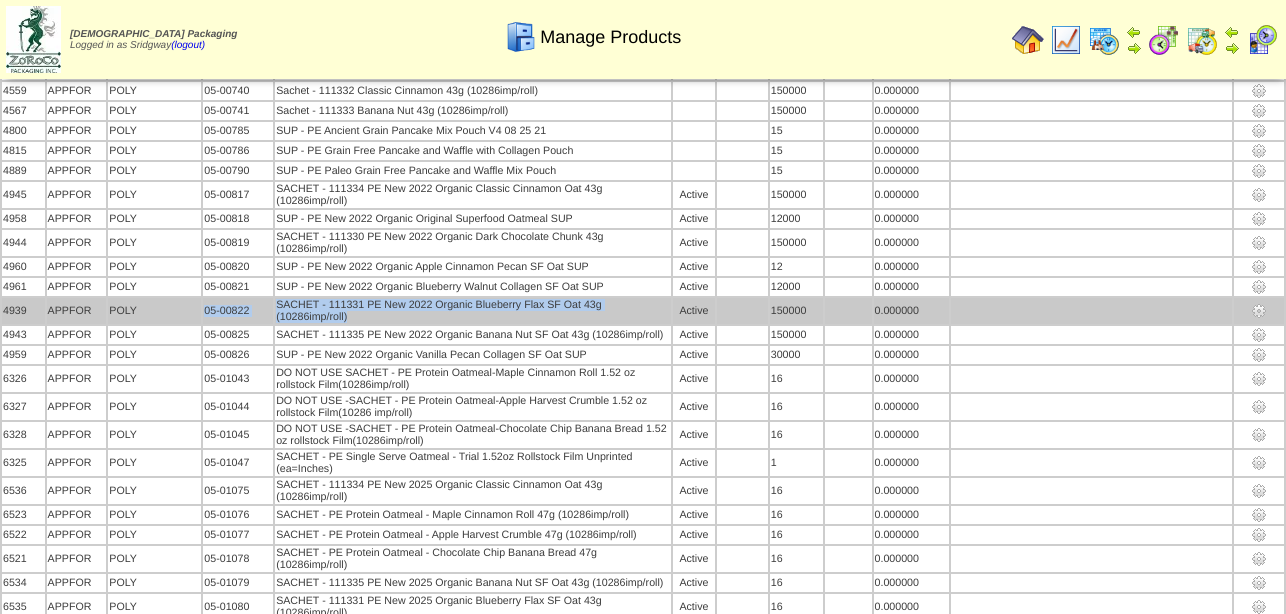 drag, startPoint x: 299, startPoint y: 318, endPoint x: 204, endPoint y: 309, distance: 95.42536 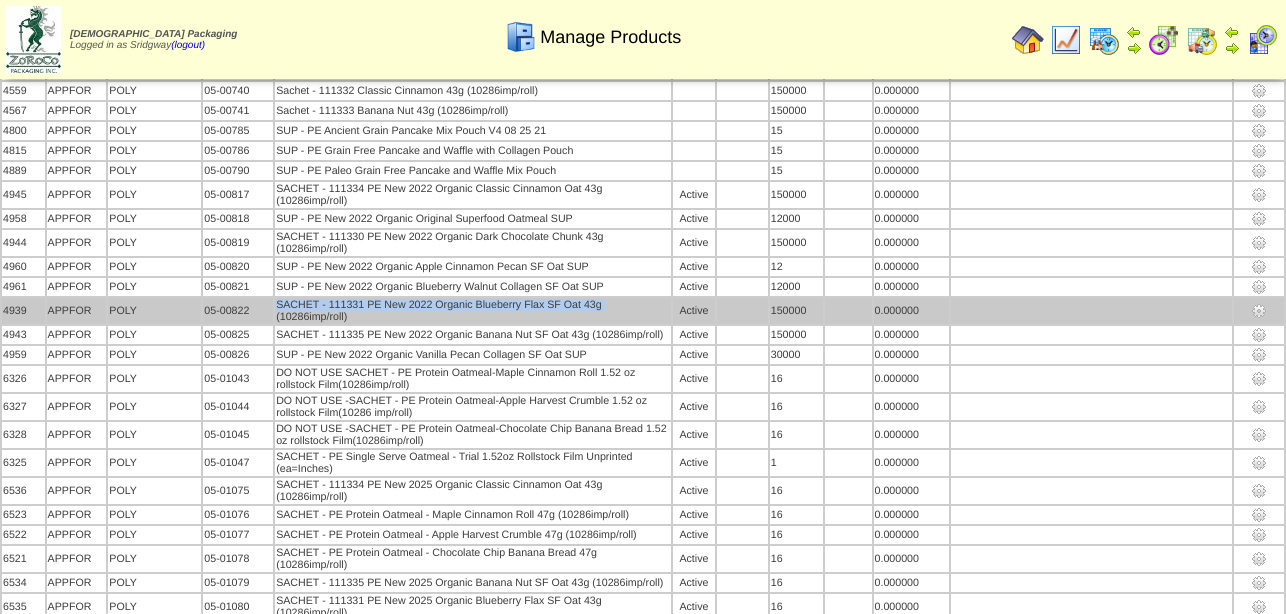 drag, startPoint x: 278, startPoint y: 299, endPoint x: 603, endPoint y: 297, distance: 325.00616 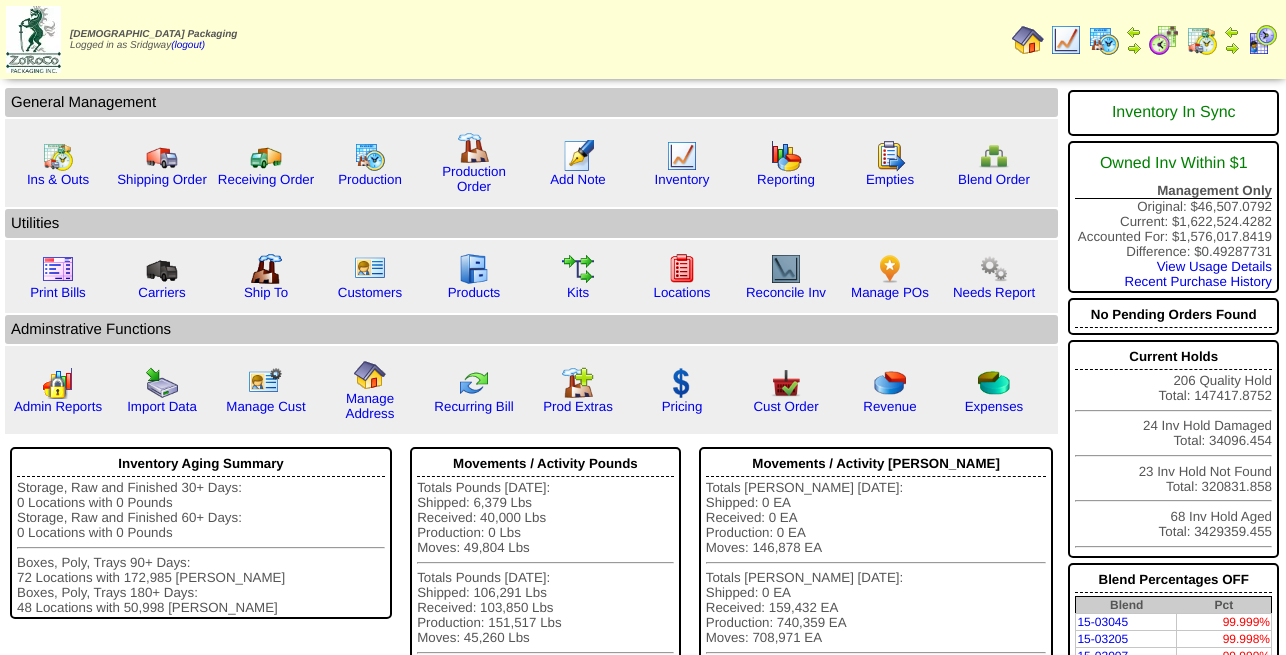 scroll, scrollTop: 0, scrollLeft: 0, axis: both 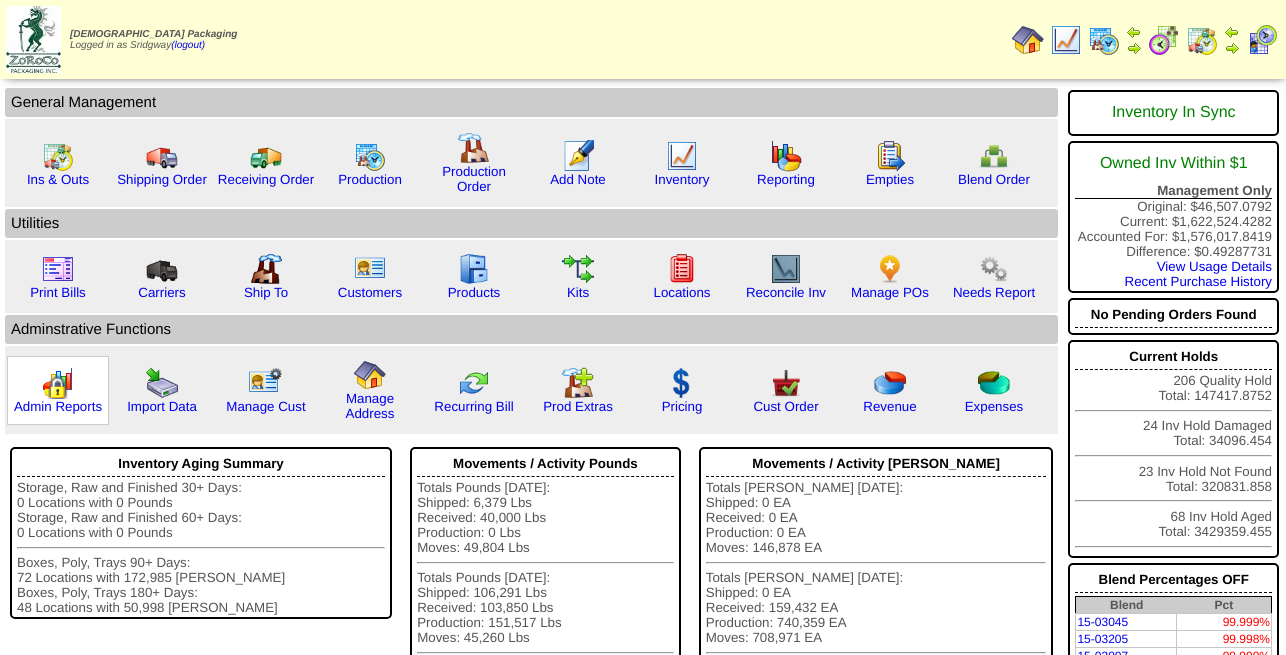 click at bounding box center (58, 383) 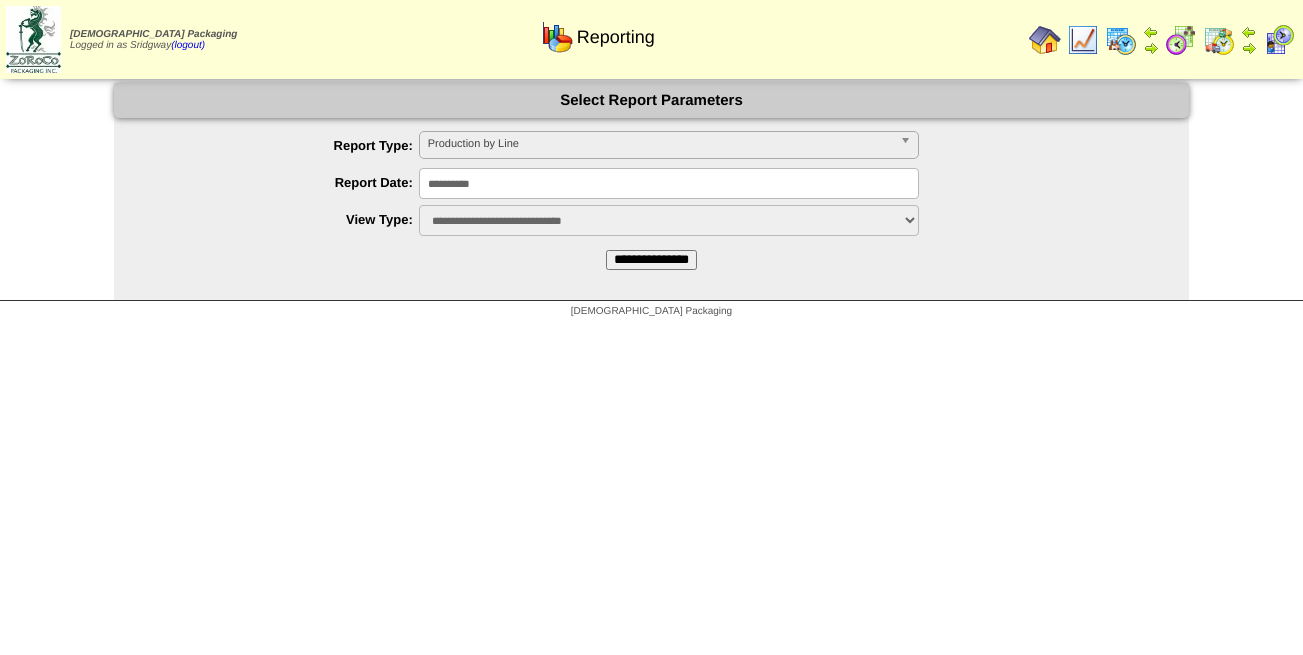 scroll, scrollTop: 0, scrollLeft: 0, axis: both 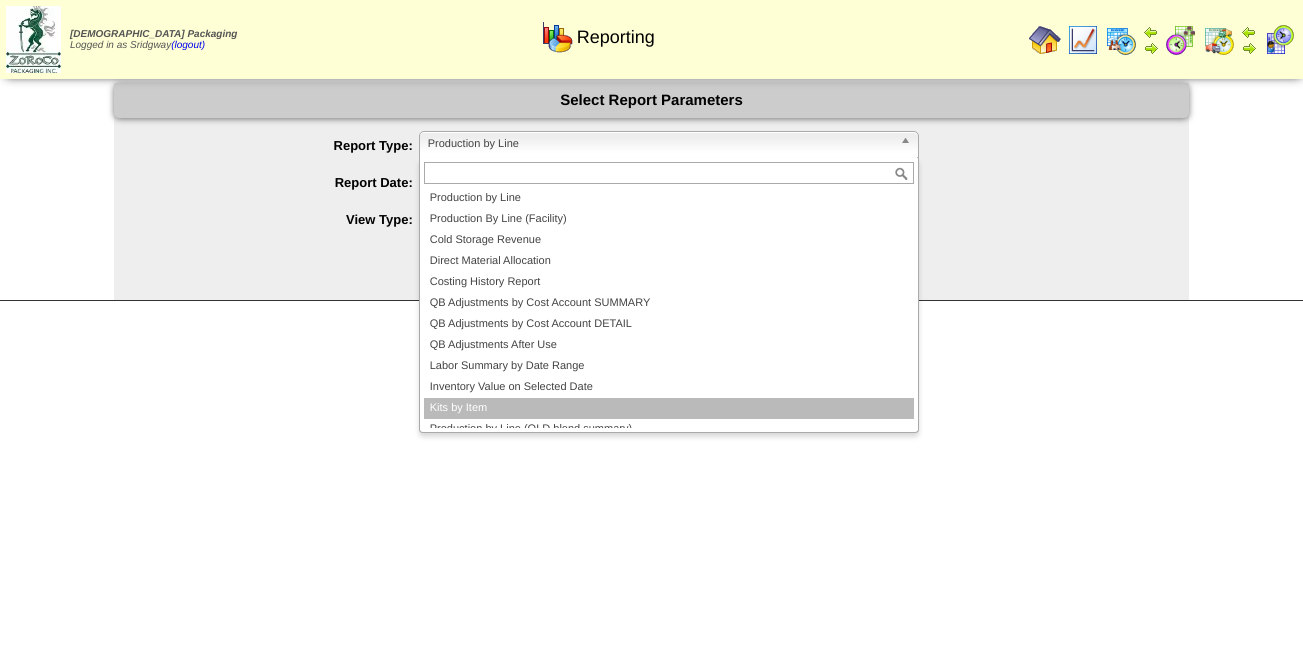 click on "Kits by Item" at bounding box center (669, 408) 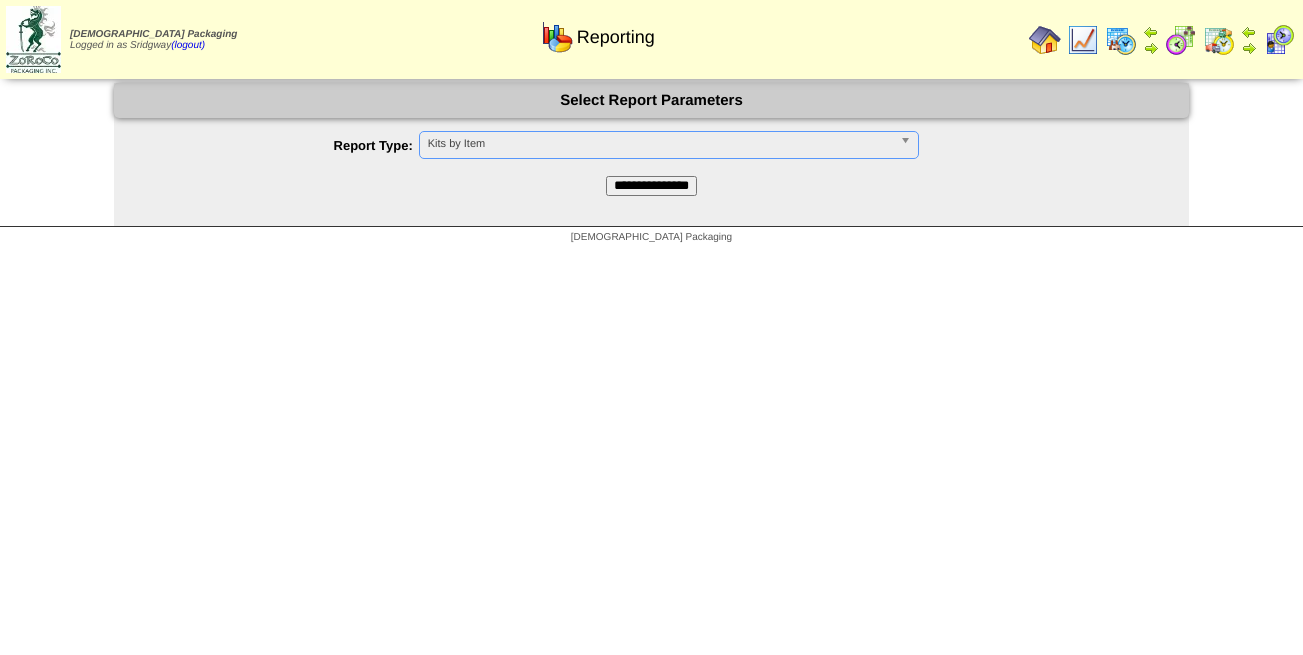 click on "**********" at bounding box center (651, 186) 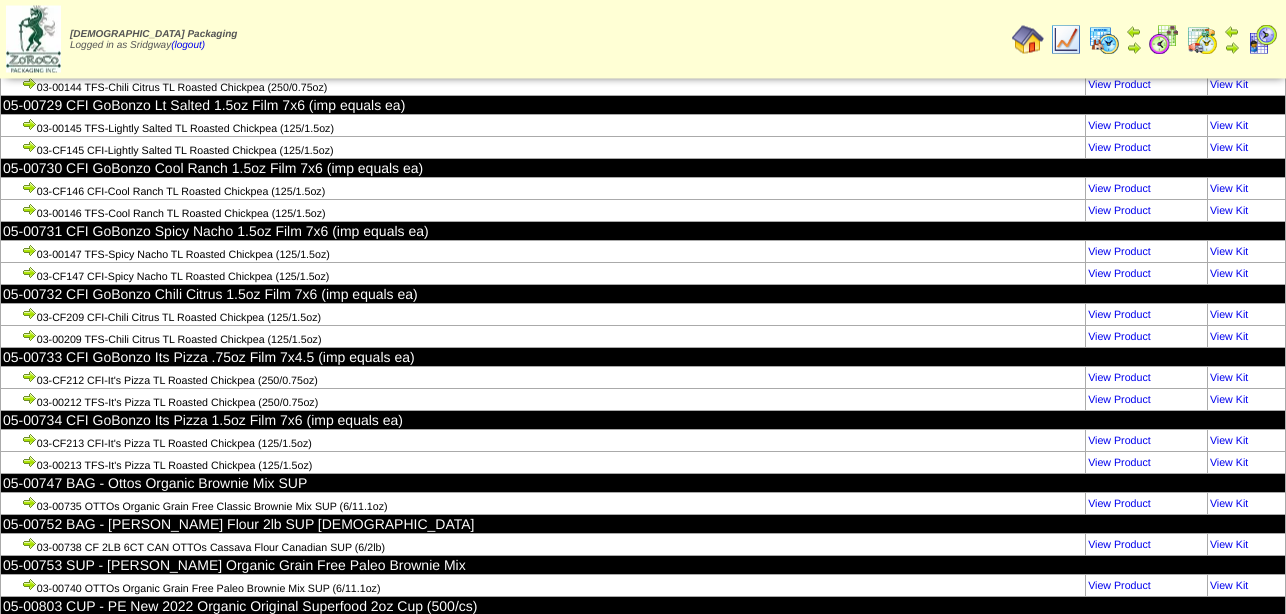 scroll, scrollTop: 129459, scrollLeft: 0, axis: vertical 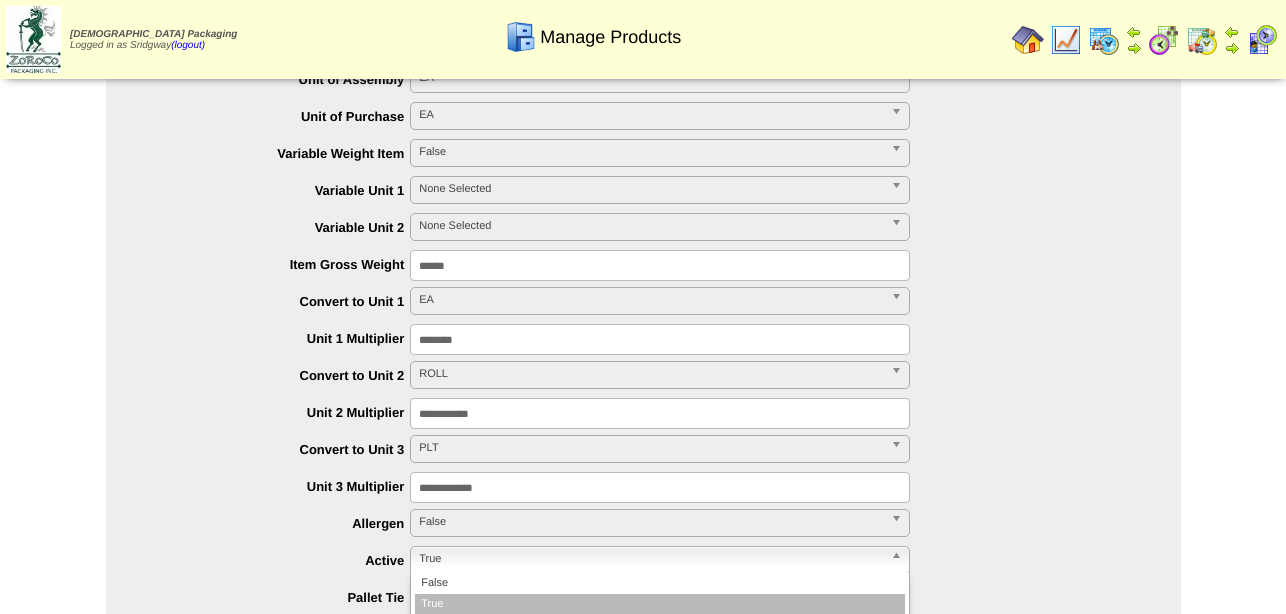 click on "True" at bounding box center [651, 559] 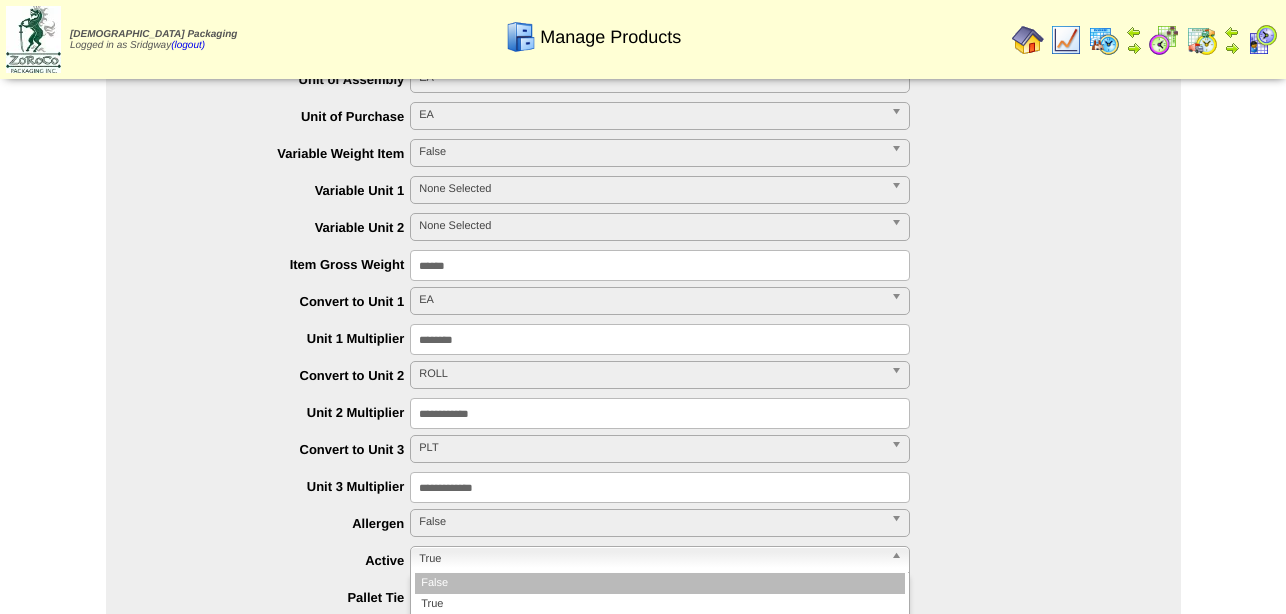 click on "False" at bounding box center [660, 583] 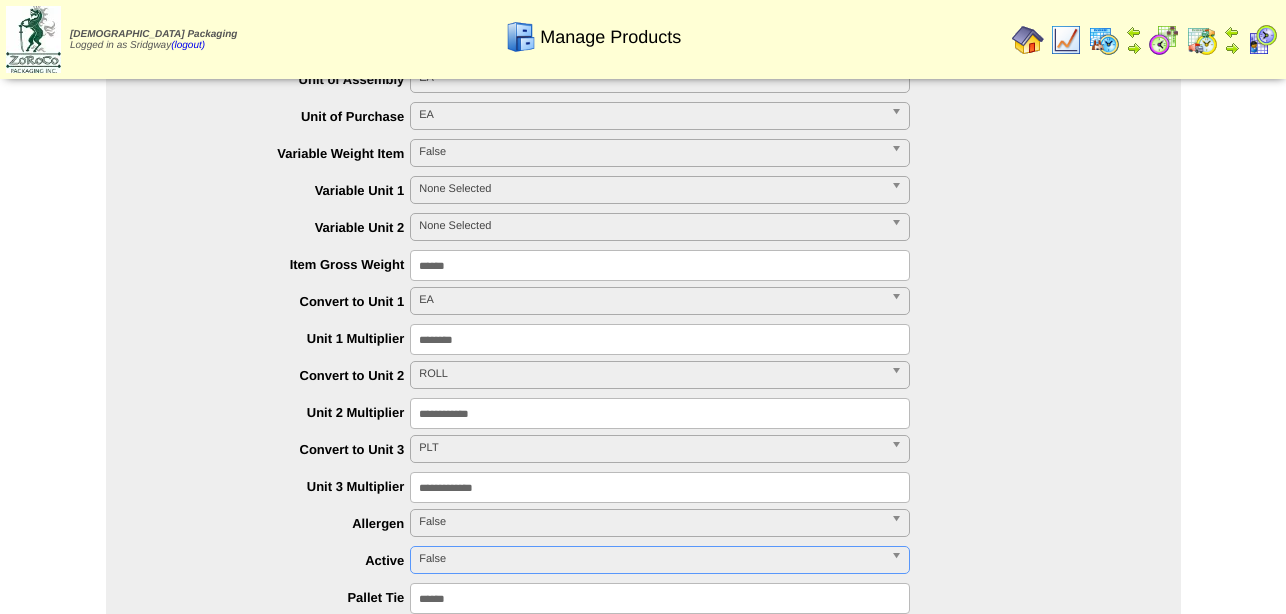 click on "**********" at bounding box center (663, 376) 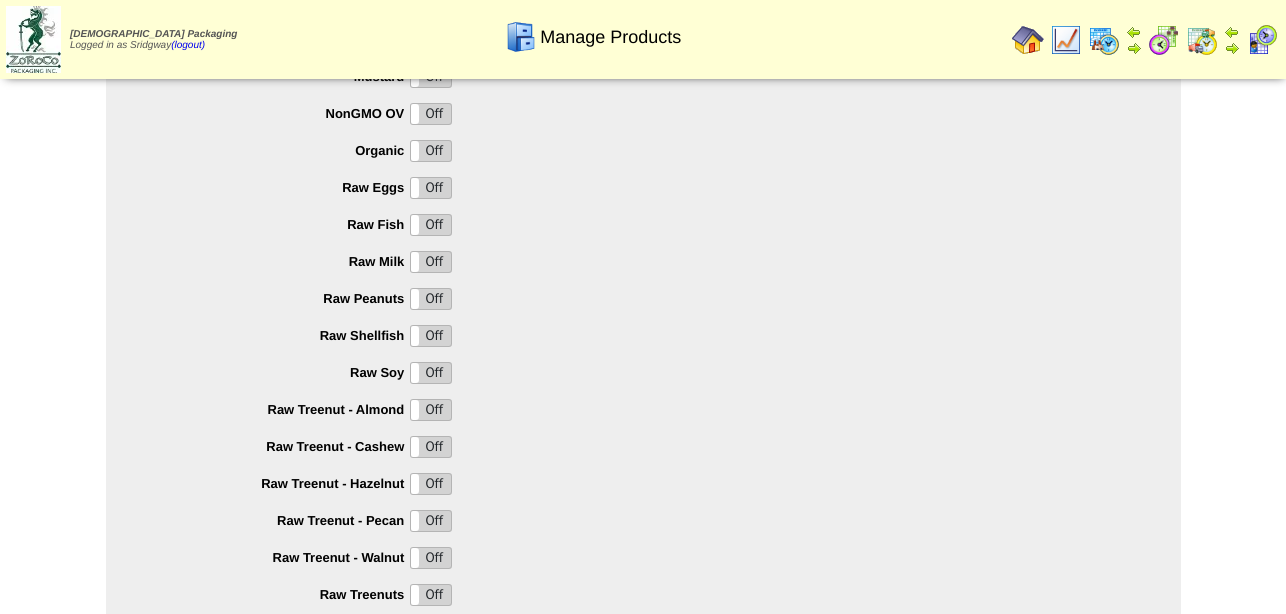 scroll, scrollTop: 2029, scrollLeft: 0, axis: vertical 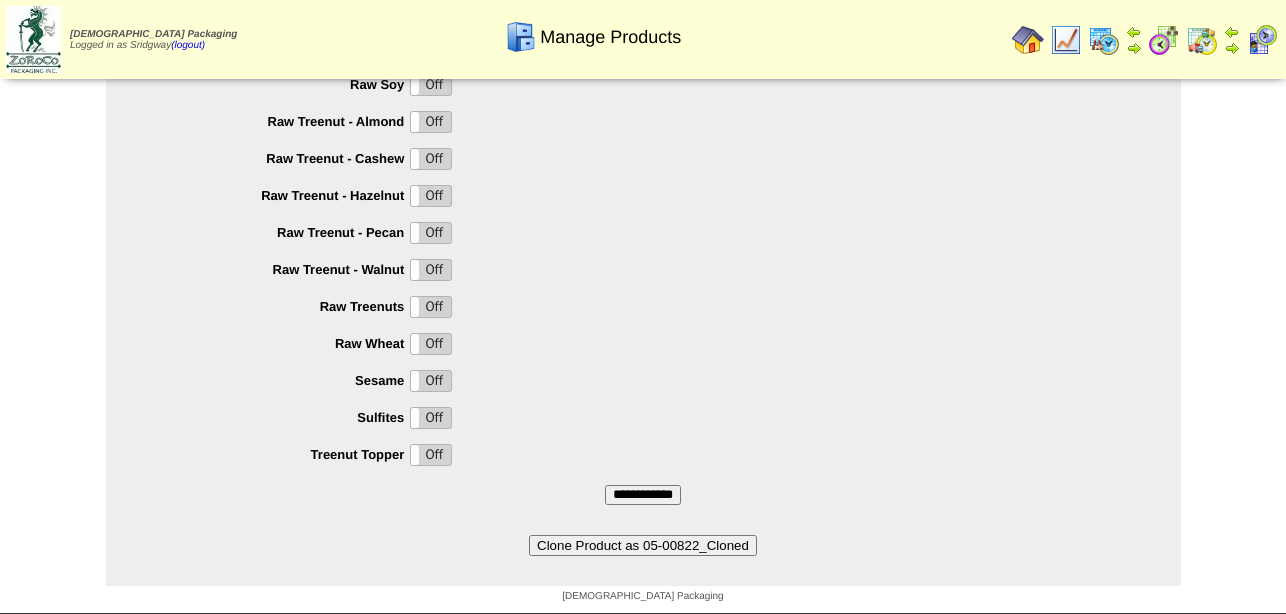 click on "**********" at bounding box center (643, 495) 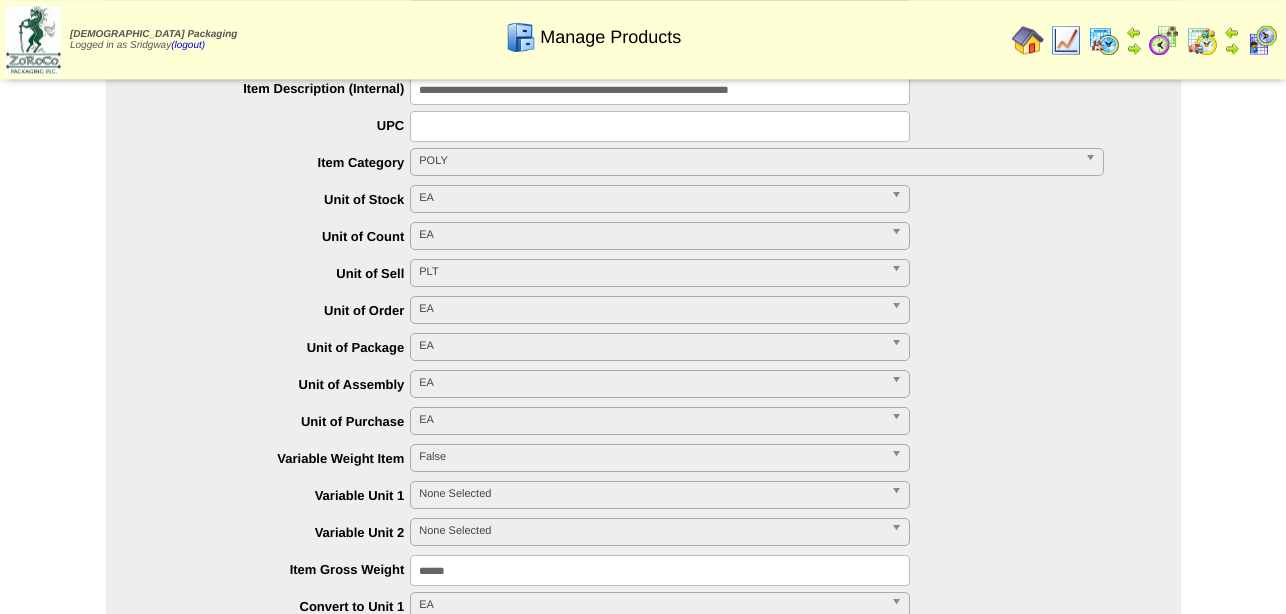 scroll, scrollTop: 0, scrollLeft: 0, axis: both 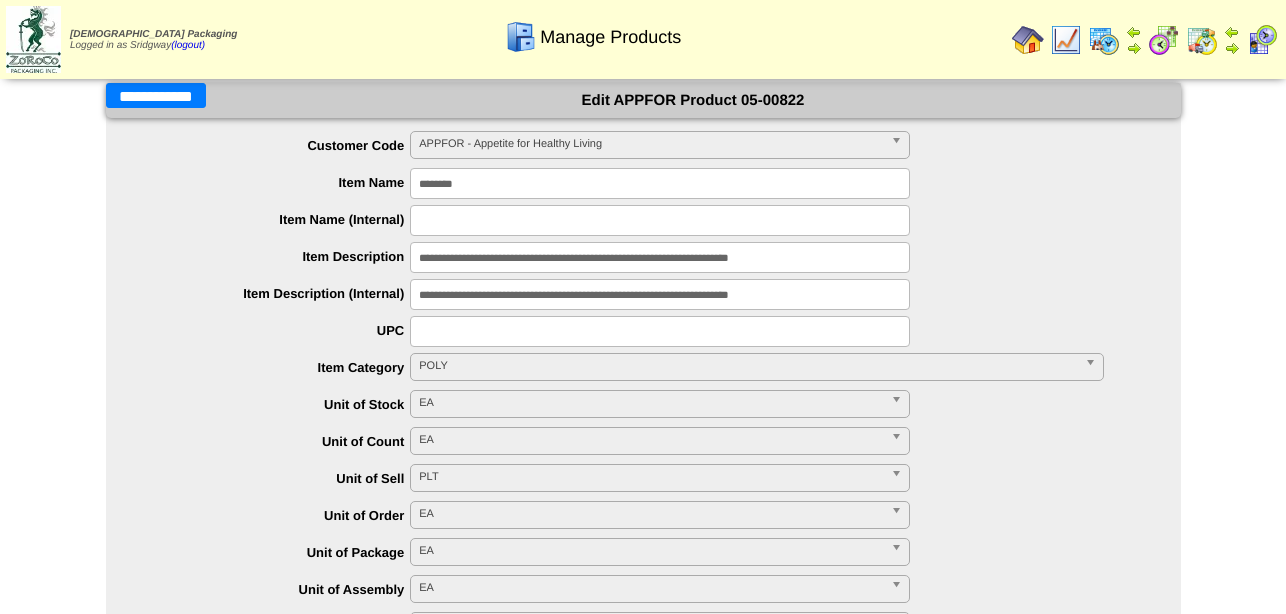 click on "**********" at bounding box center (156, 95) 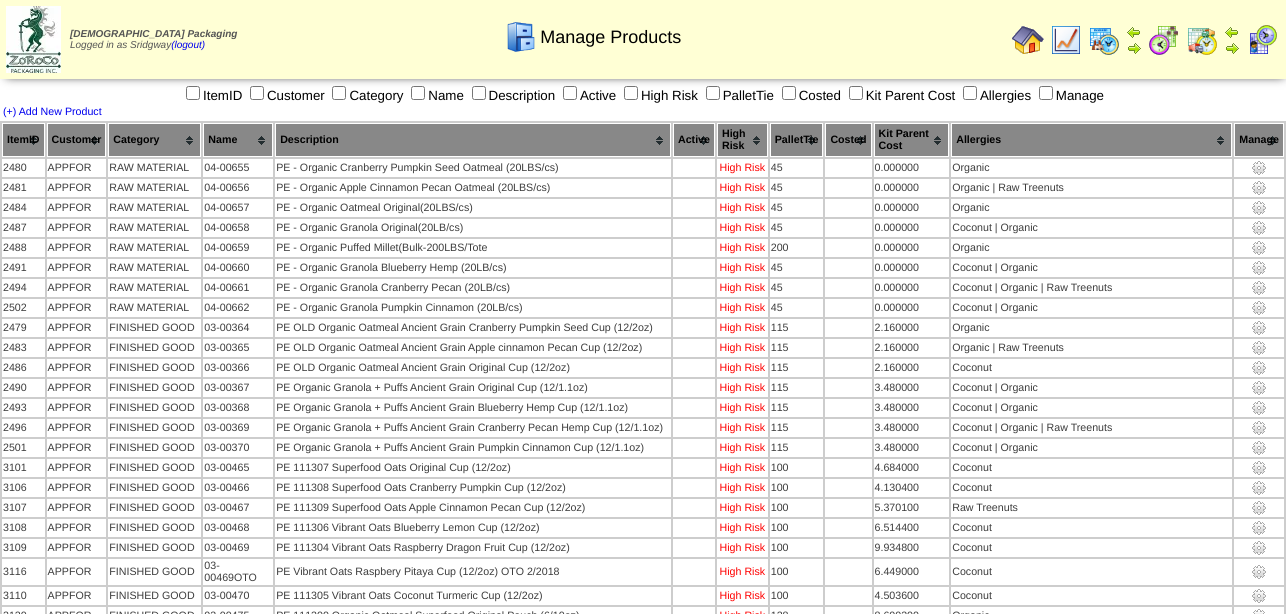 scroll, scrollTop: 2404, scrollLeft: 0, axis: vertical 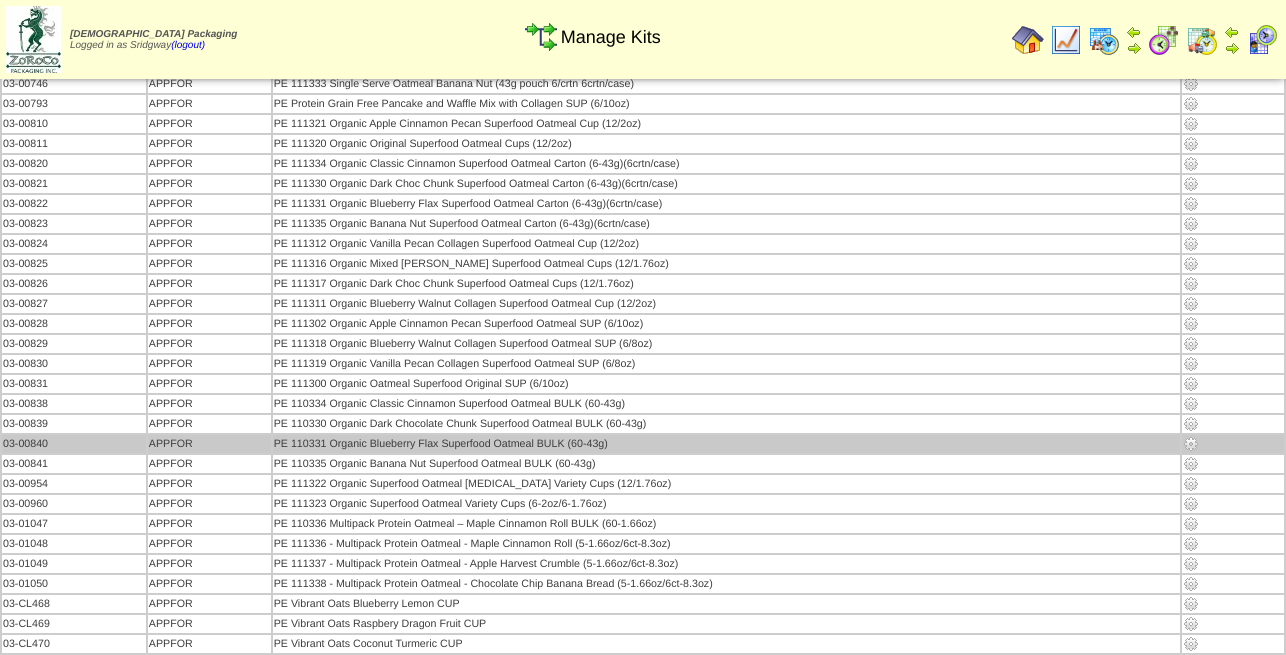 click at bounding box center [1191, 444] 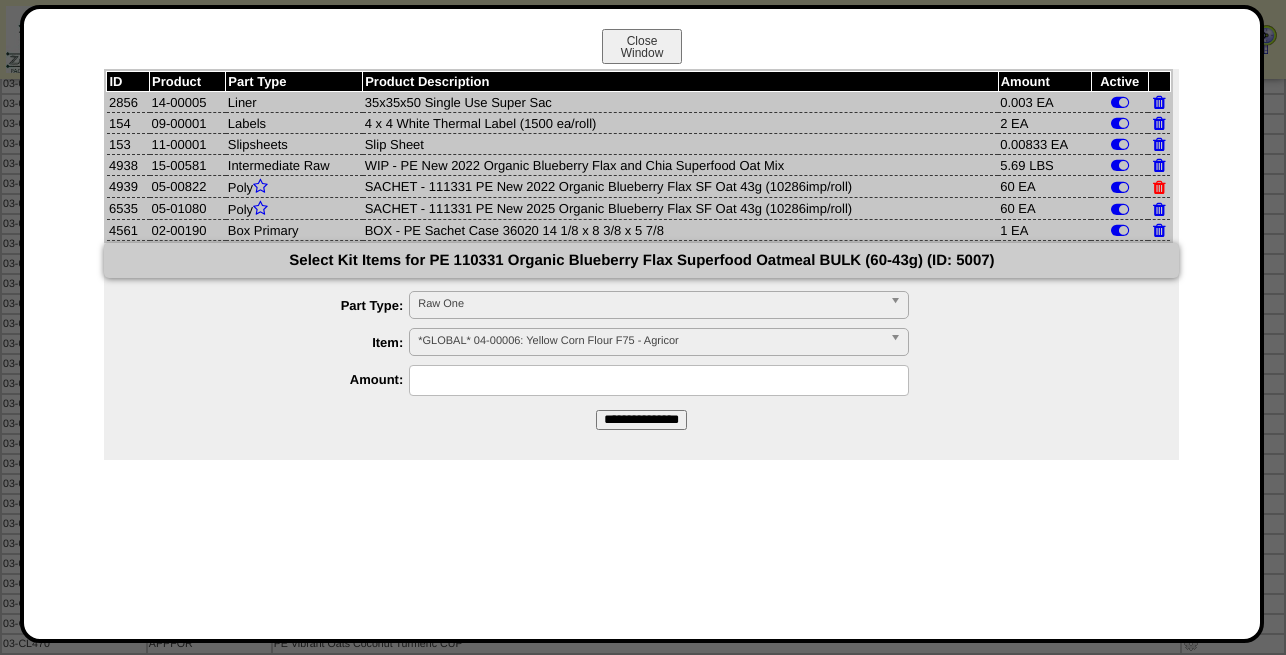 click at bounding box center (1159, 187) 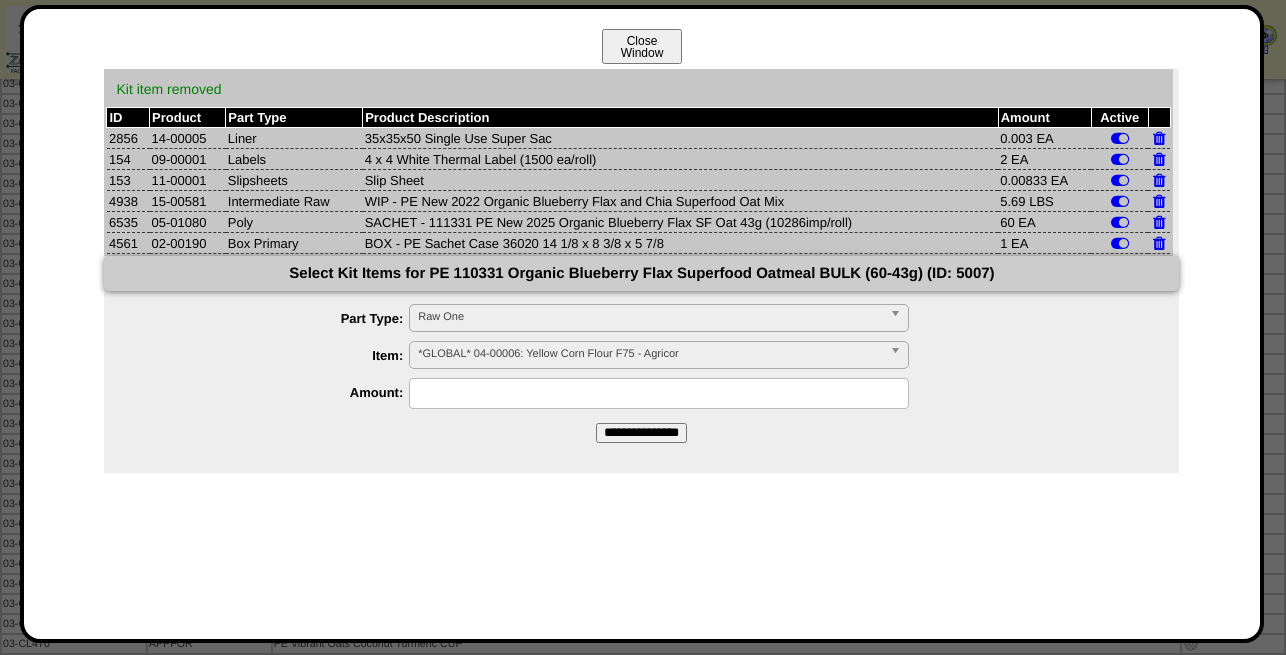 click on "Close Window" at bounding box center [642, 46] 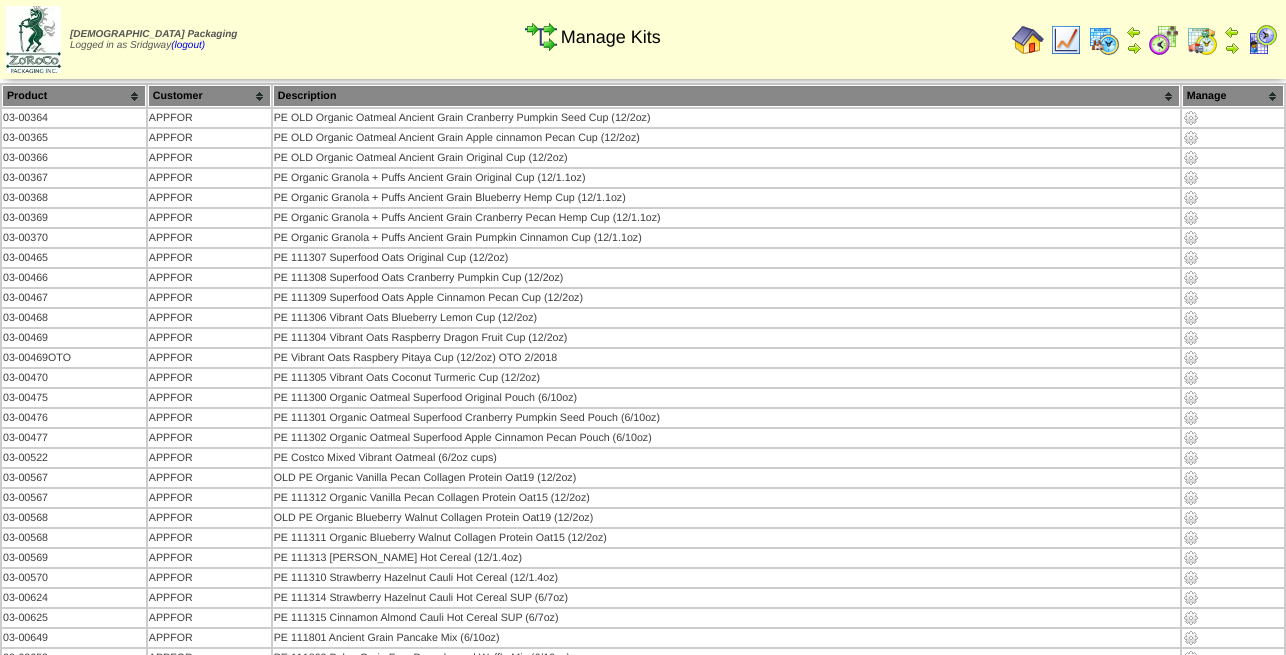 scroll, scrollTop: 0, scrollLeft: 0, axis: both 